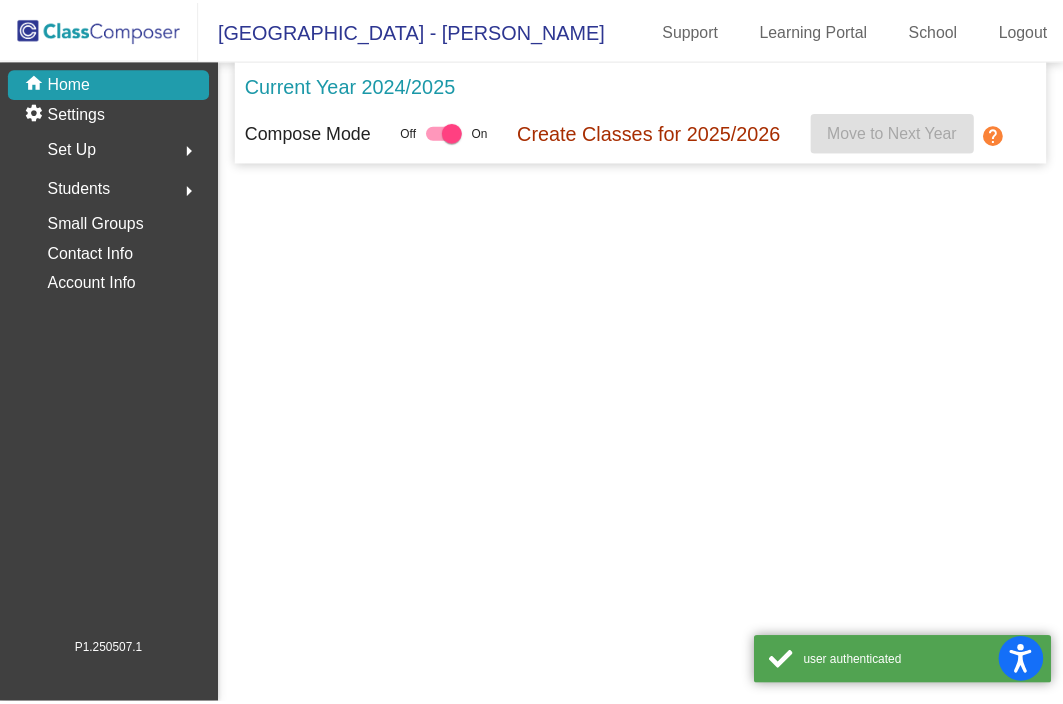 scroll, scrollTop: 0, scrollLeft: 0, axis: both 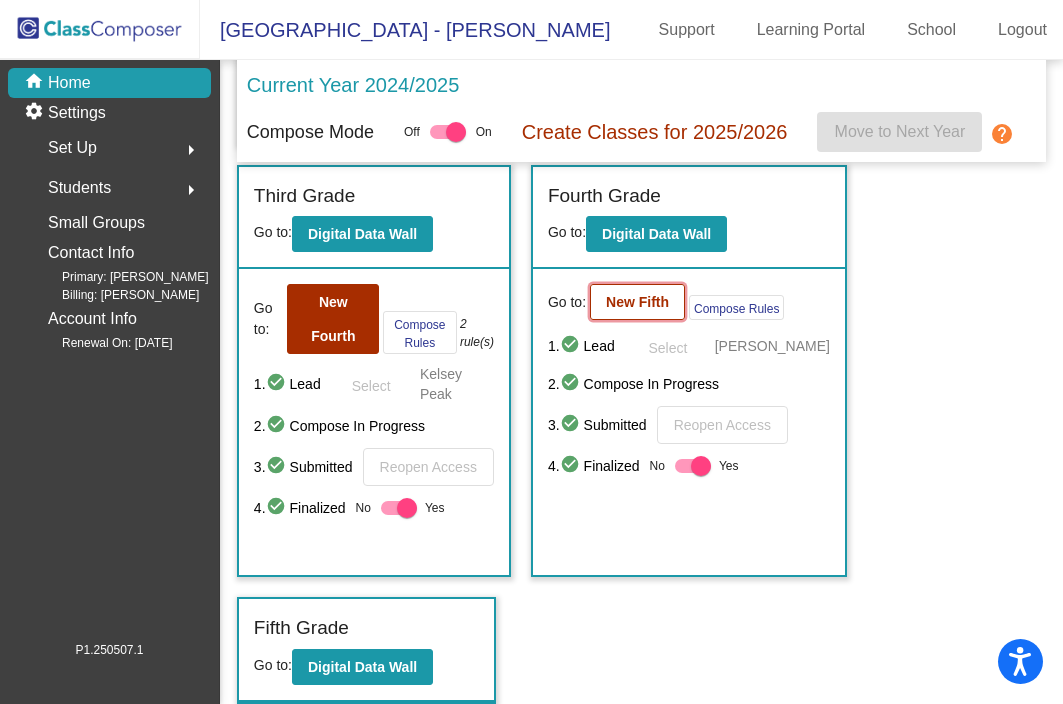 click on "New Fifth" 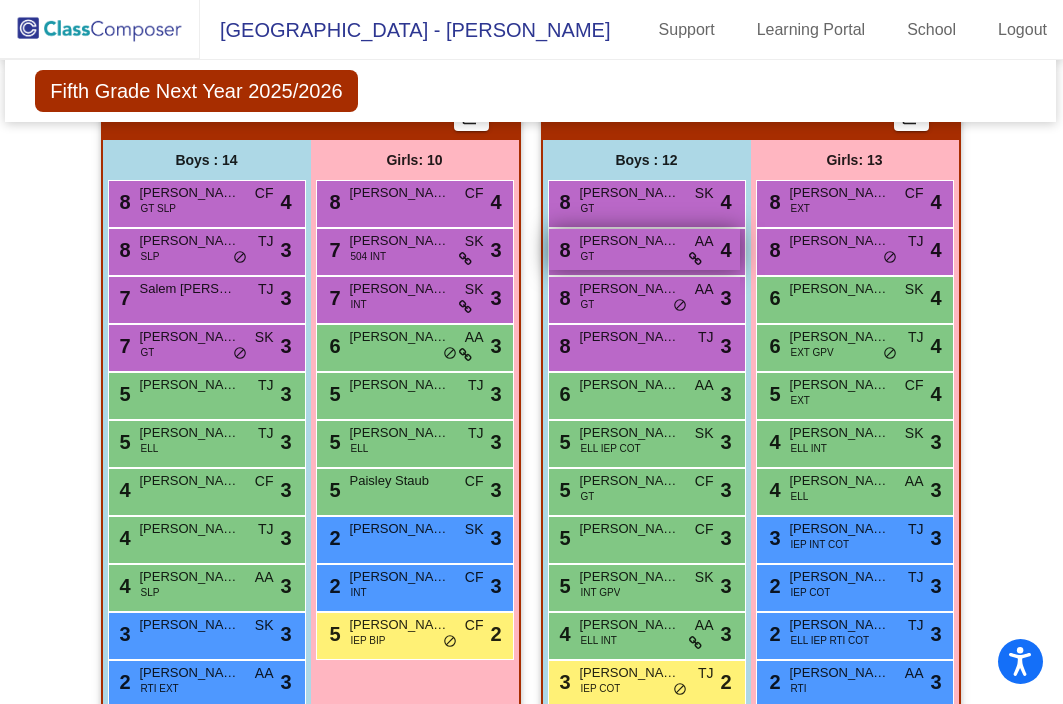 scroll, scrollTop: 1522, scrollLeft: 1, axis: both 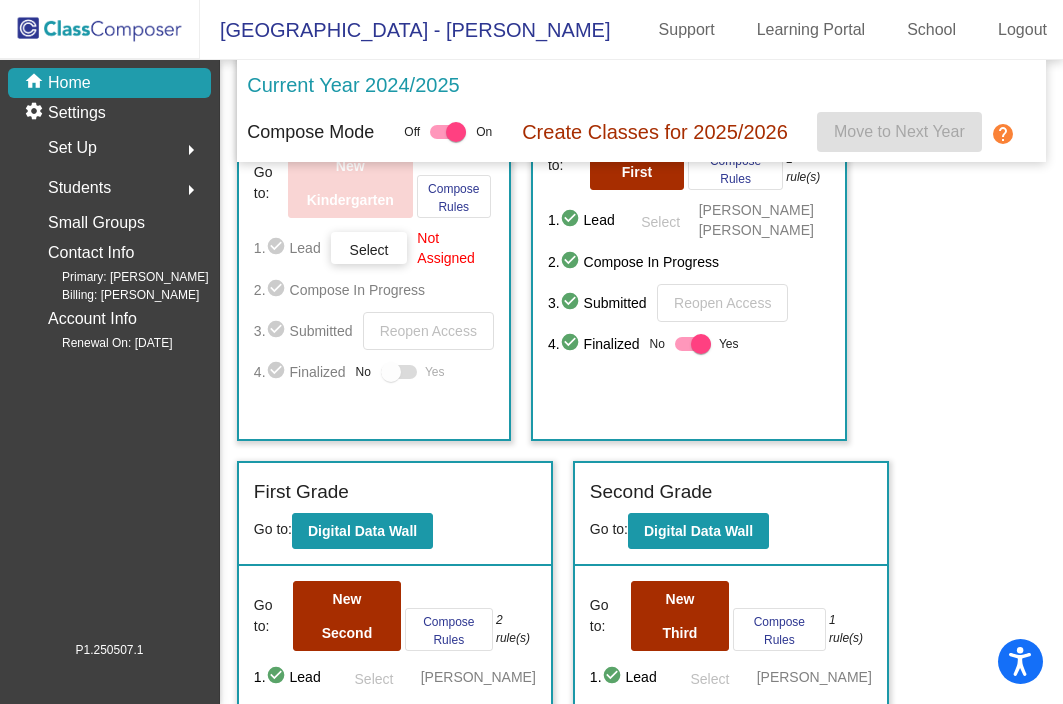 click at bounding box center (693, 344) 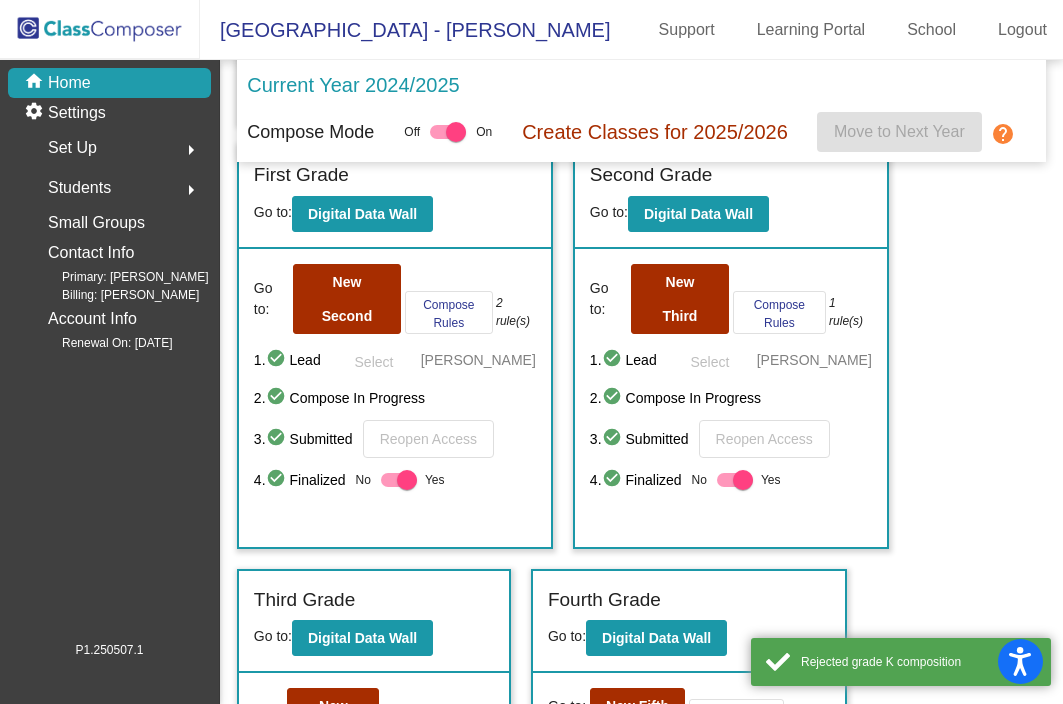 scroll, scrollTop: 496, scrollLeft: 0, axis: vertical 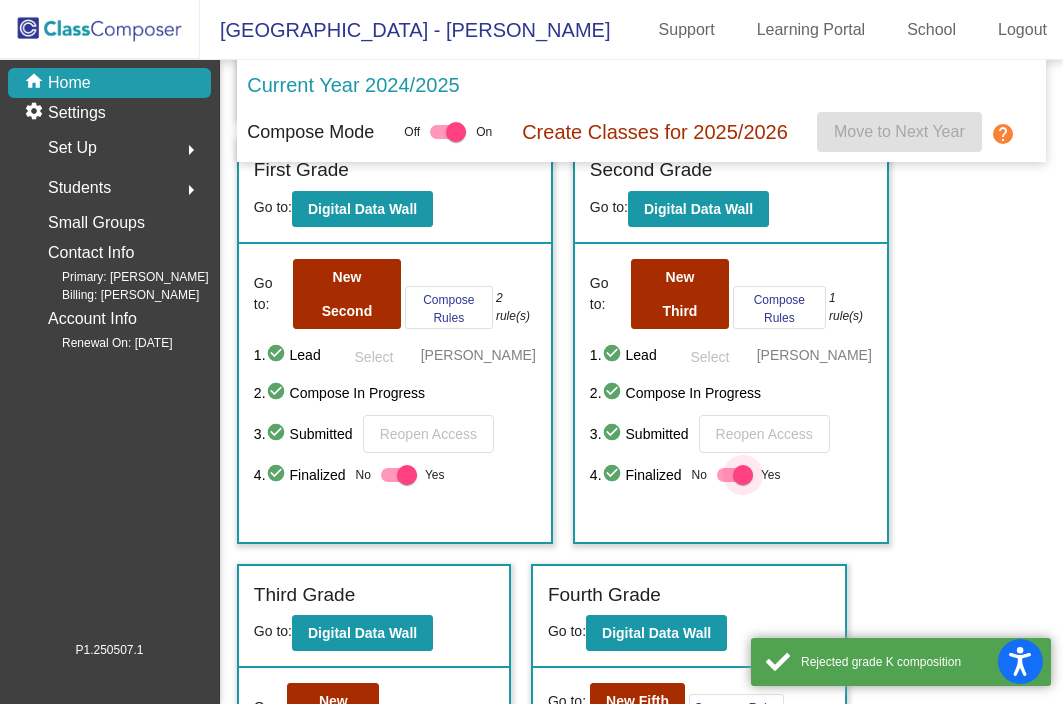 click at bounding box center [735, 475] 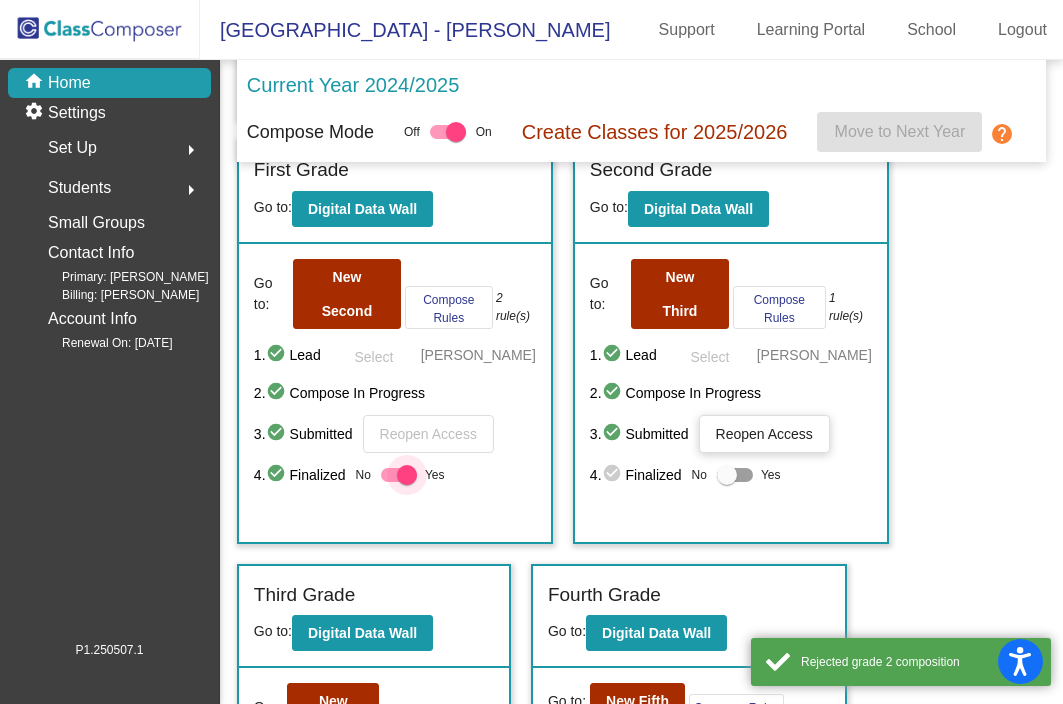 click at bounding box center (407, 475) 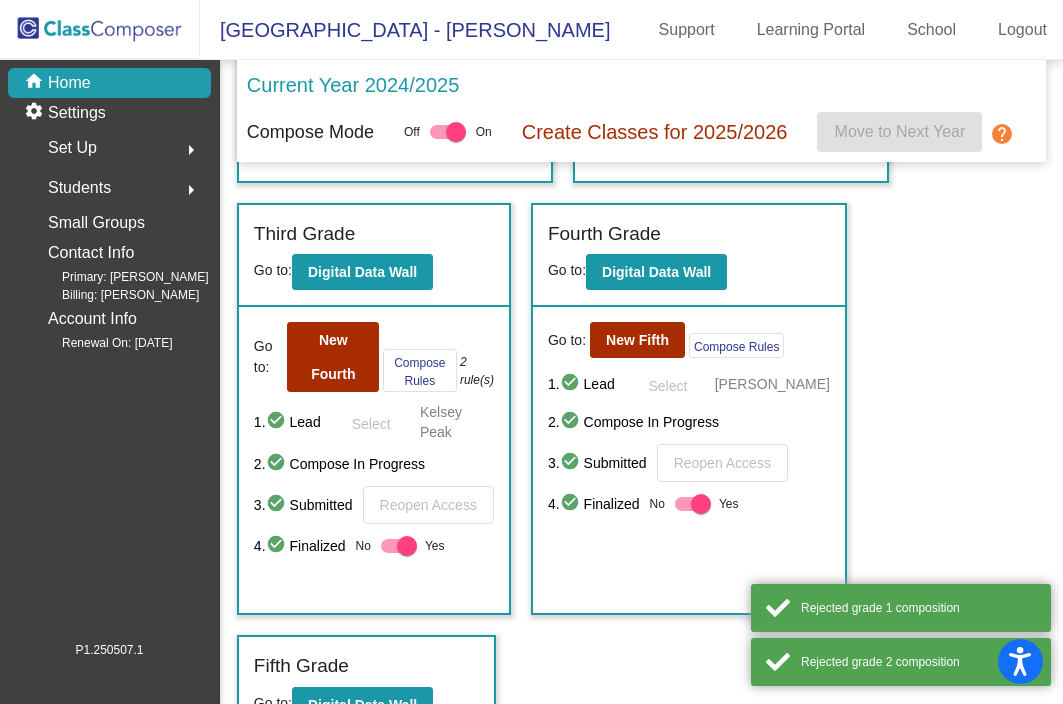 scroll, scrollTop: 887, scrollLeft: 0, axis: vertical 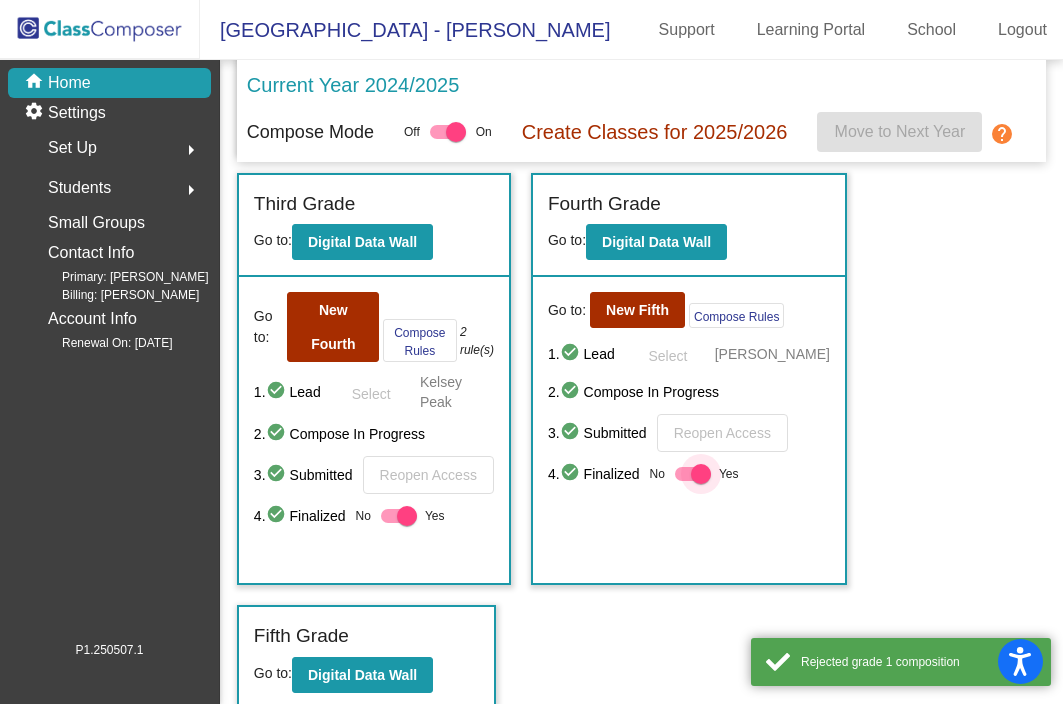 click at bounding box center (701, 474) 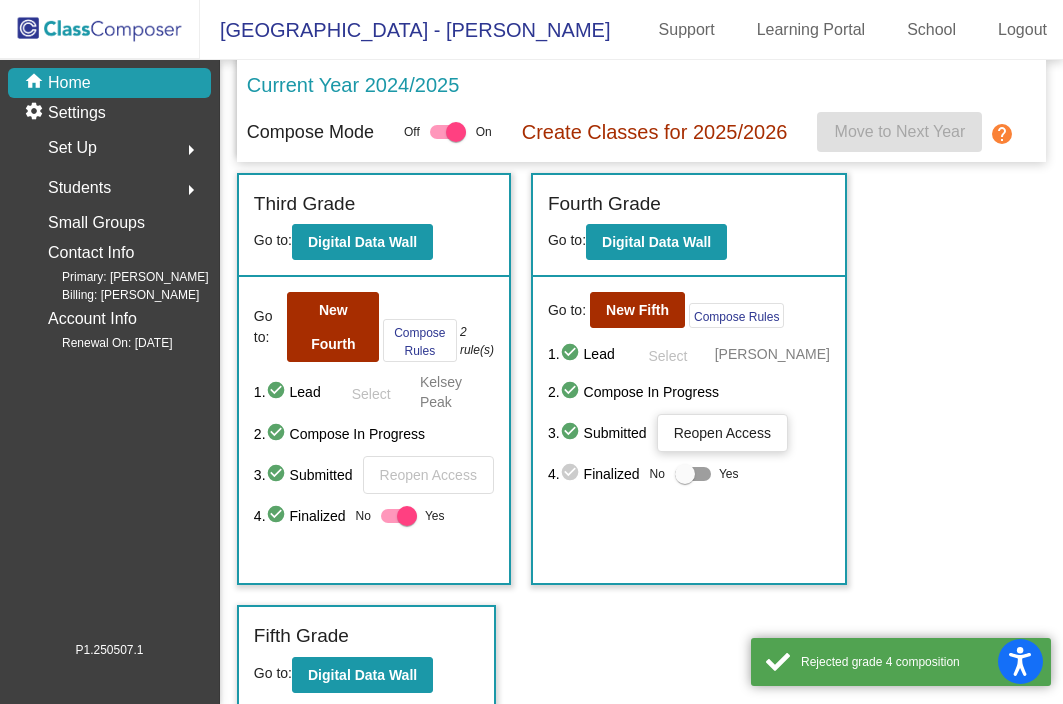 click at bounding box center (407, 516) 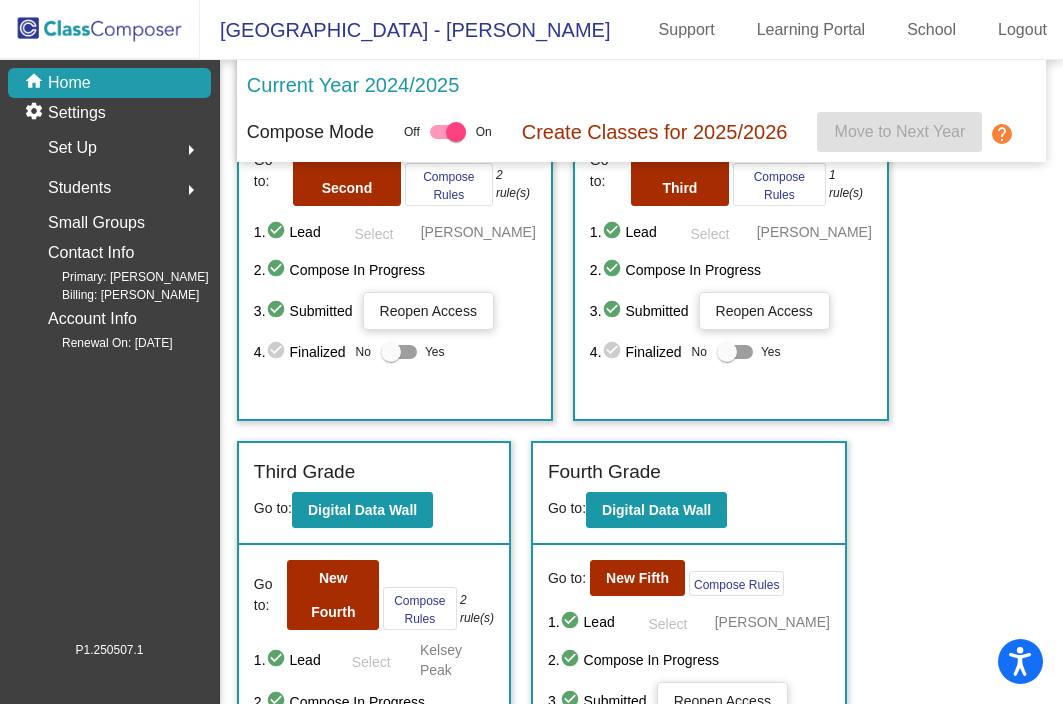 scroll, scrollTop: 0, scrollLeft: 0, axis: both 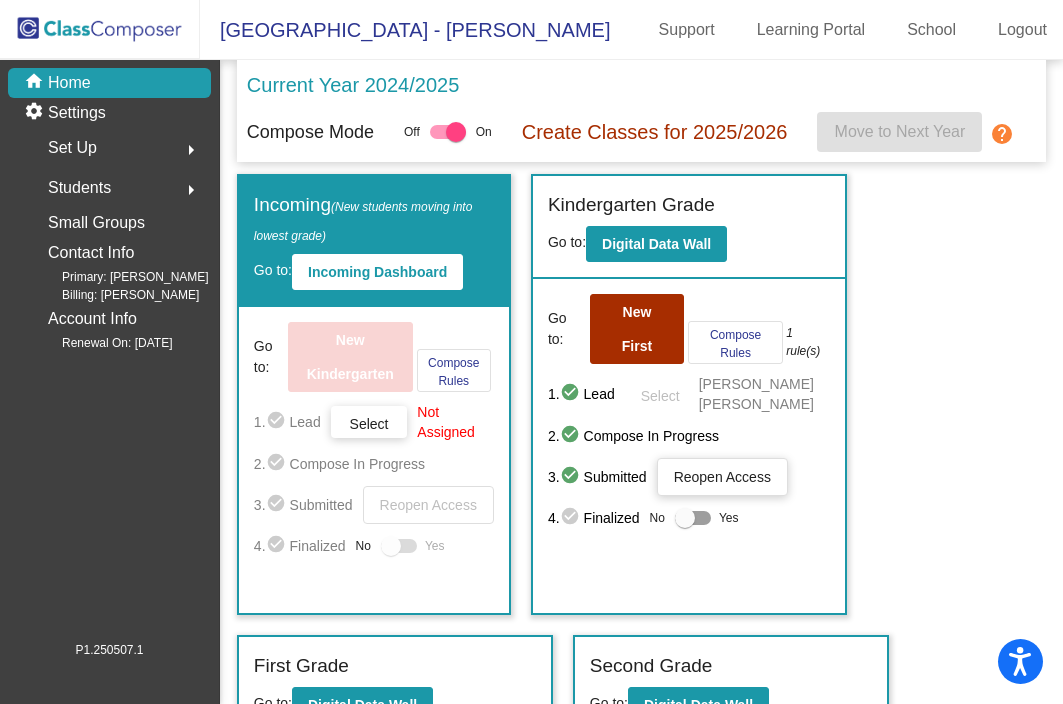 click on "Reopen Access" 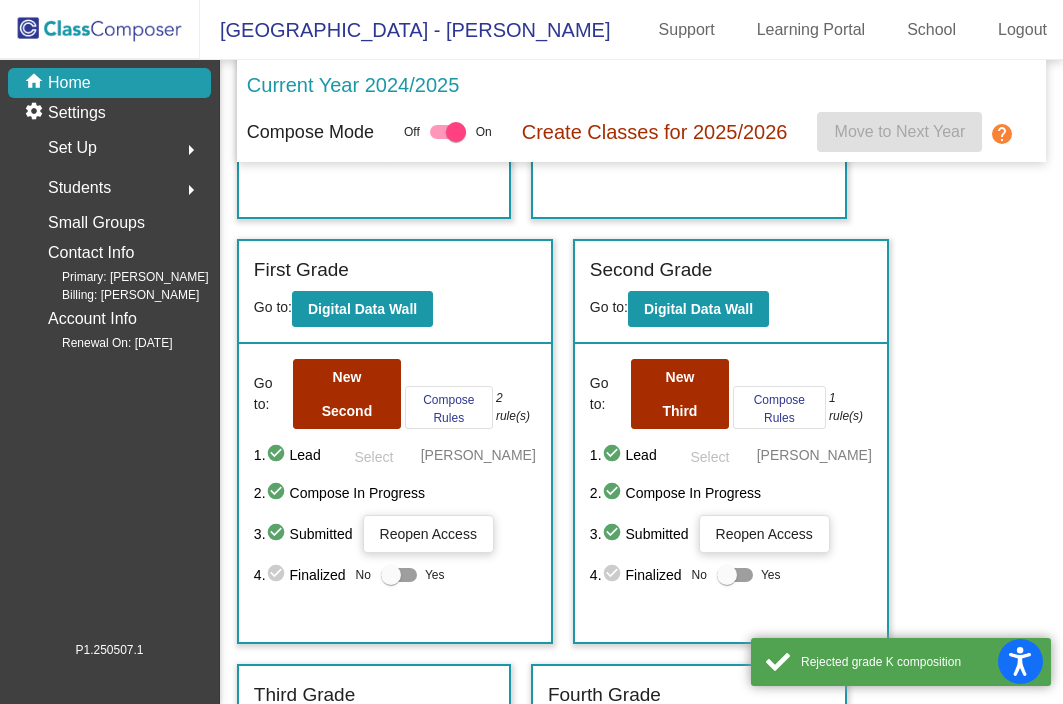 scroll, scrollTop: 399, scrollLeft: 0, axis: vertical 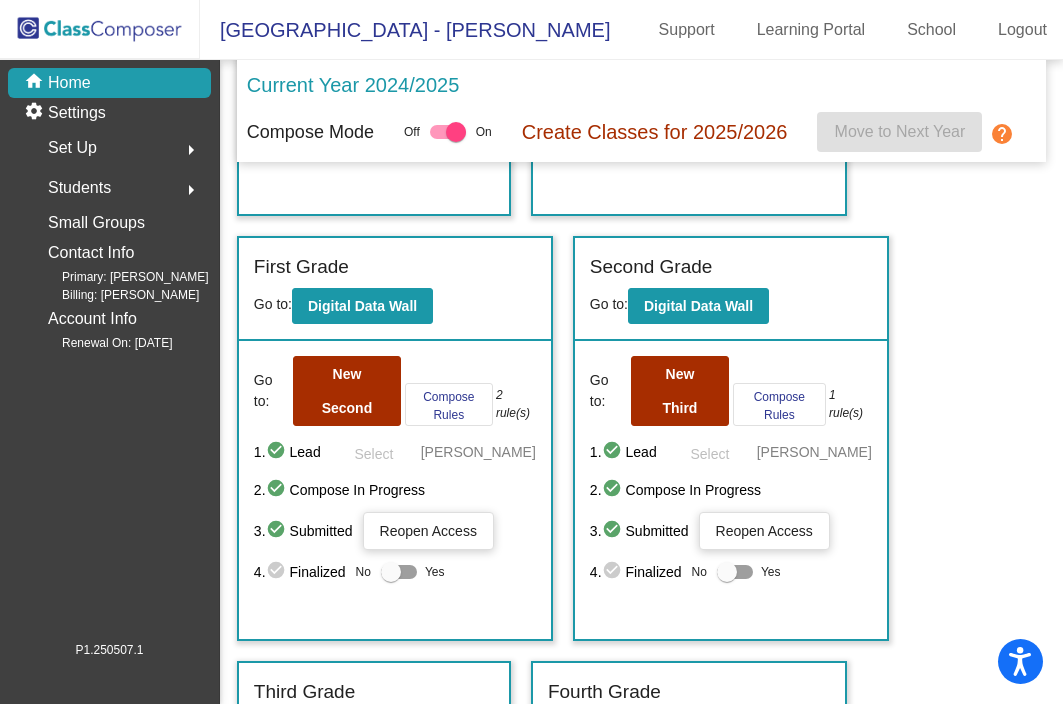 click on "Reopen Access" 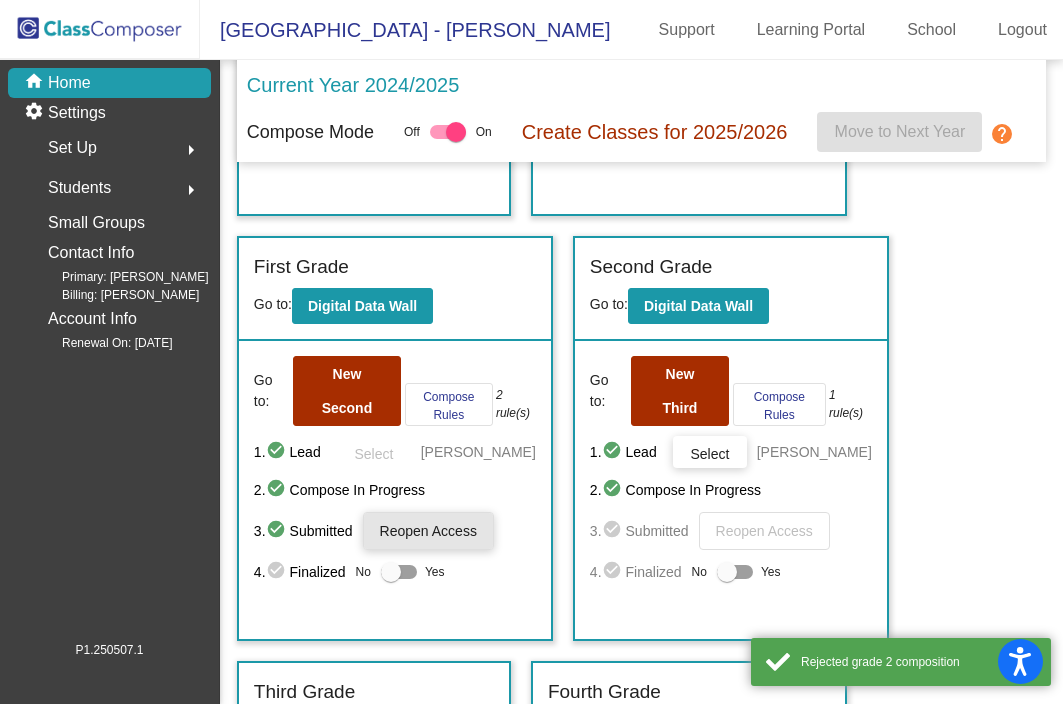 click on "Reopen Access" 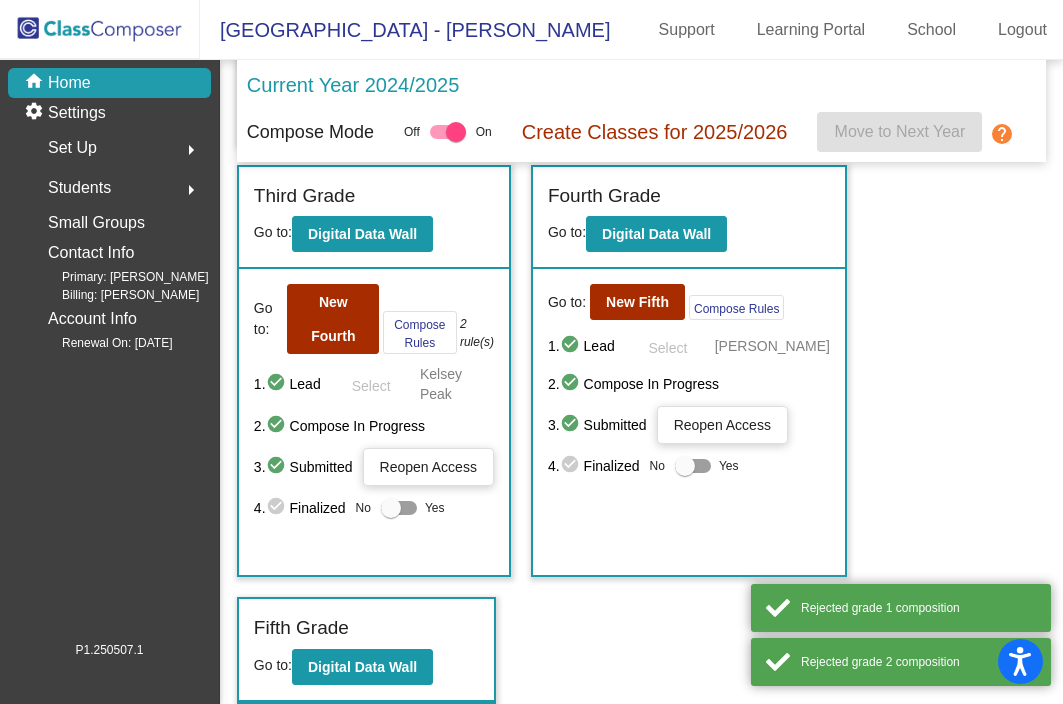 scroll, scrollTop: 942, scrollLeft: 0, axis: vertical 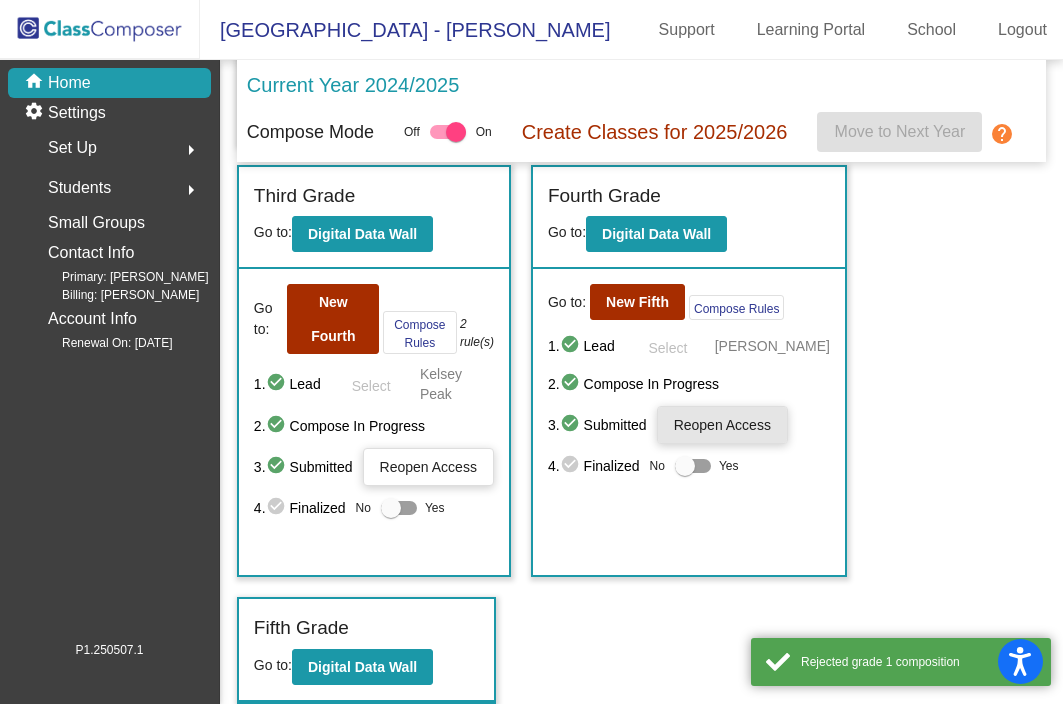 click on "Reopen Access" 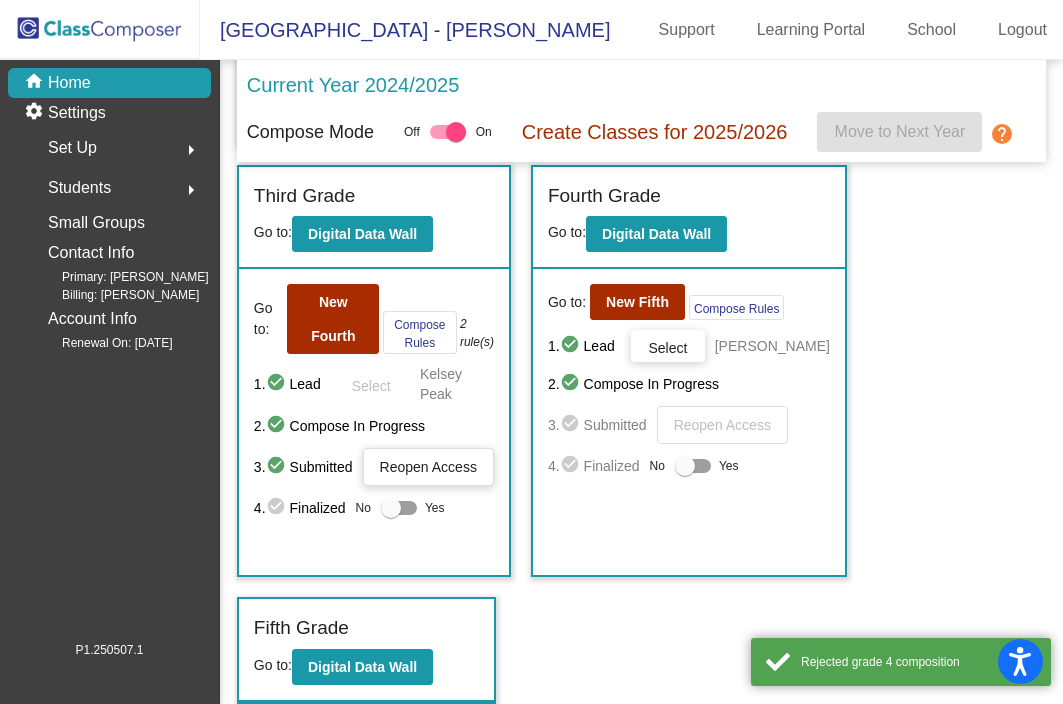 click on "Reopen Access" 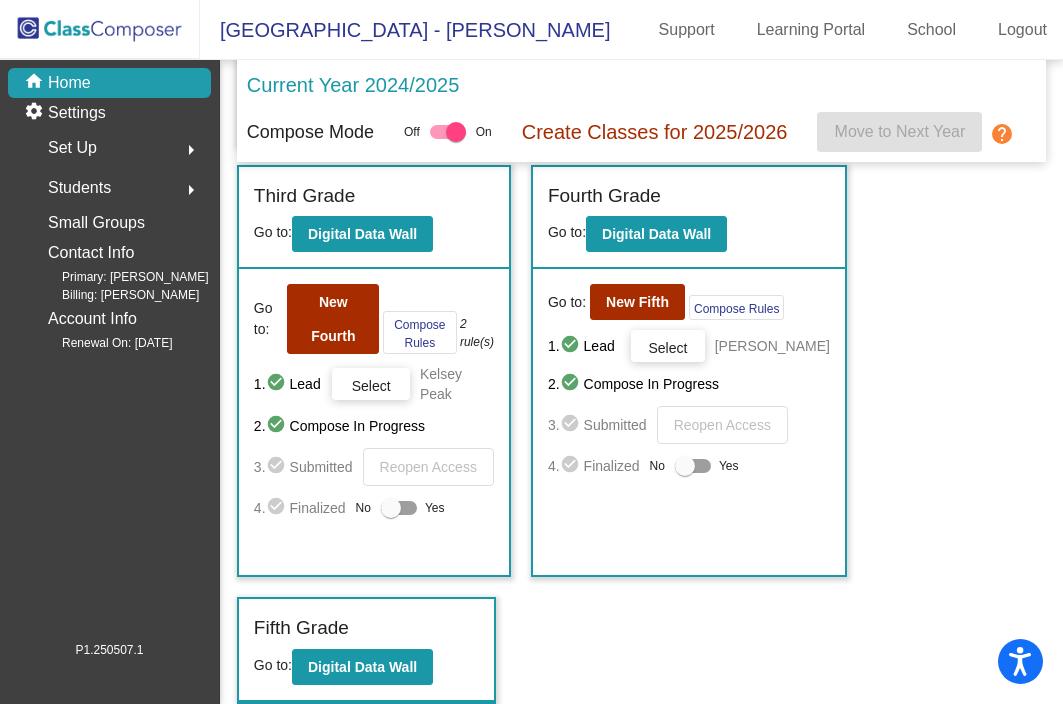 click on "Incoming   (New students moving into lowest grade) Go to:  Incoming Dashboard Go to:  New Kindergarten  Compose Rules     1.  check_circle  Lead   Select  Not Assigned  2.  check_circle  Compose In Progress   3.  check_circle  Submitted   Reopen Access   4.  check_circle  Finalized  No   Yes Kindergarten Grade Go to:  Digital Data Wall Go to:  New First  Compose Rules     1 rule(s)  1.  check_circle  Lead   Select  [PERSON_NAME] [PERSON_NAME]  2.  check_circle  Compose In Progress   3.  check_circle  Submitted   Reopen Access   4.  check_circle  Finalized  No   Yes First Grade Go to:  Digital Data Wall Go to:  New Second  Compose Rules     2 rule(s)  1.  check_circle  Lead   Select  [PERSON_NAME]  2.  check_circle  Compose In Progress   3.  check_circle  Submitted   Reopen Access   4.  check_circle  Finalized  No   Yes Second Grade Go to:  Digital Data Wall Go to:  New Third  Compose Rules     1 rule(s)  1.  check_circle  Lead   Select  [PERSON_NAME]  2.  check_circle  Compose In Progress   3.  check_circle" 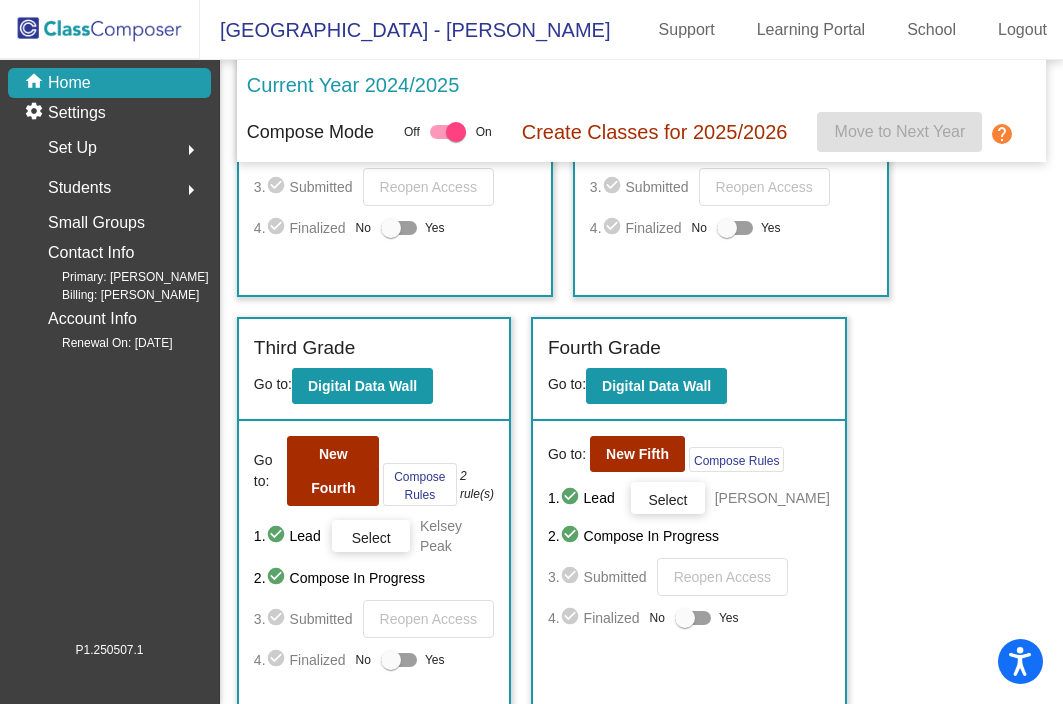 scroll, scrollTop: 942, scrollLeft: 0, axis: vertical 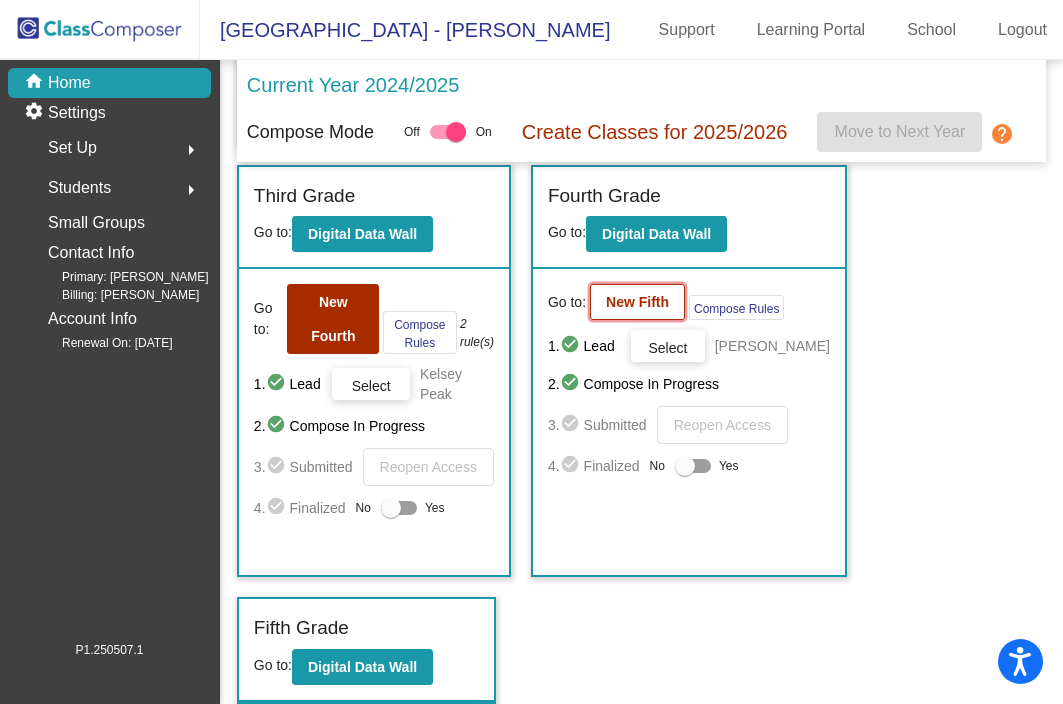 click on "New Fifth" 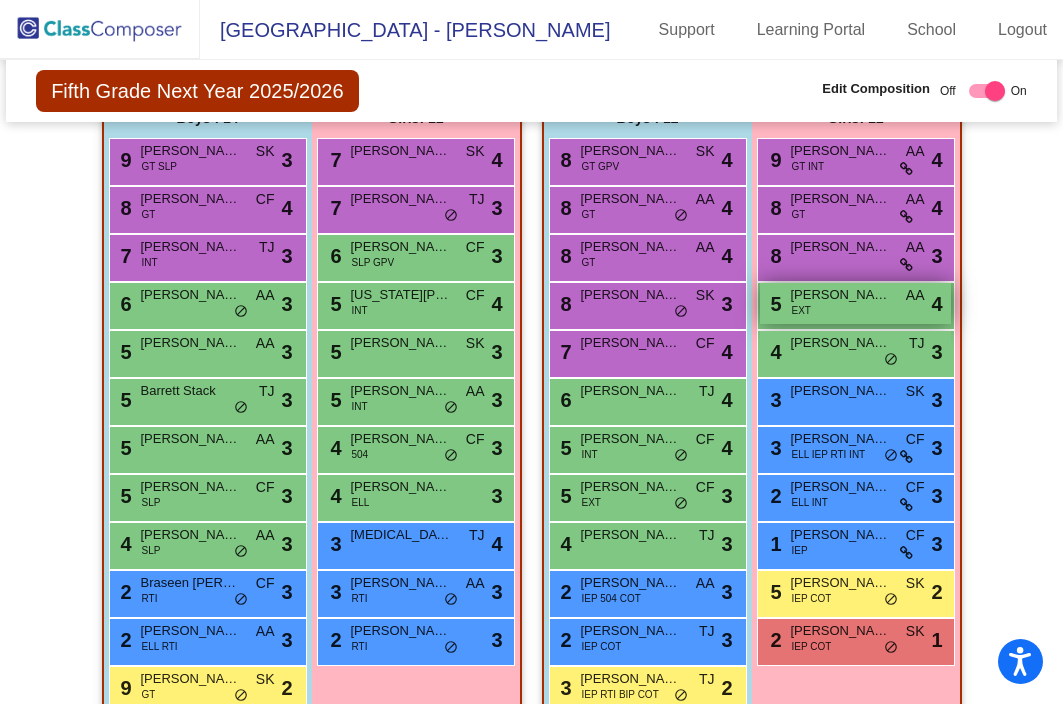 scroll, scrollTop: 1099, scrollLeft: 0, axis: vertical 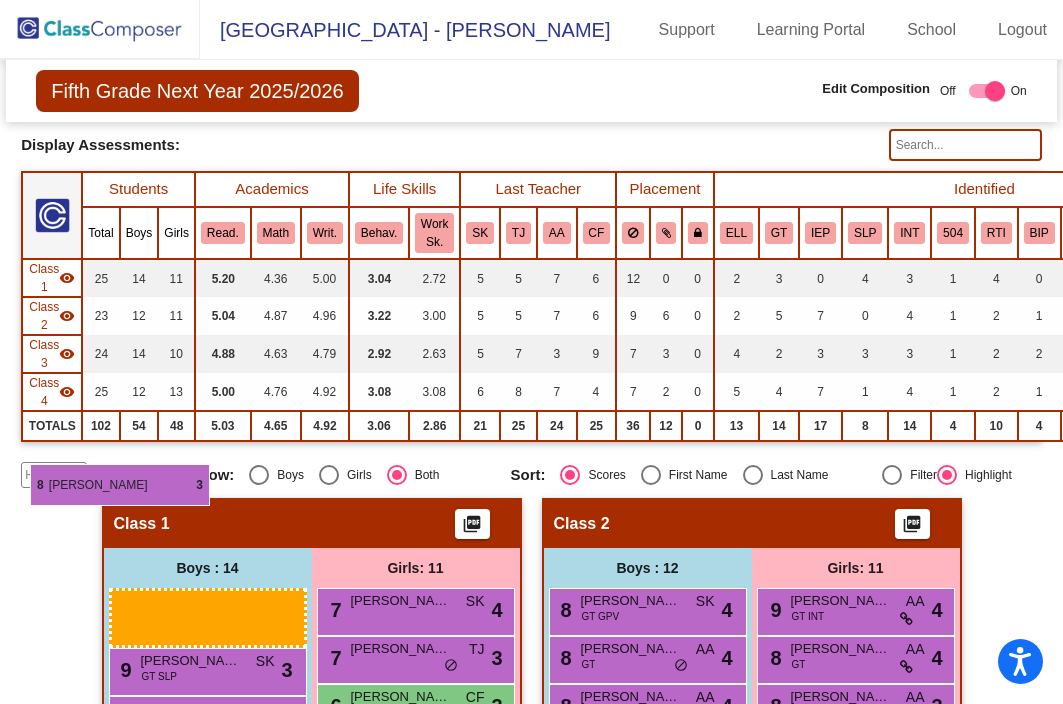 drag, startPoint x: 204, startPoint y: 440, endPoint x: 30, endPoint y: 464, distance: 175.64737 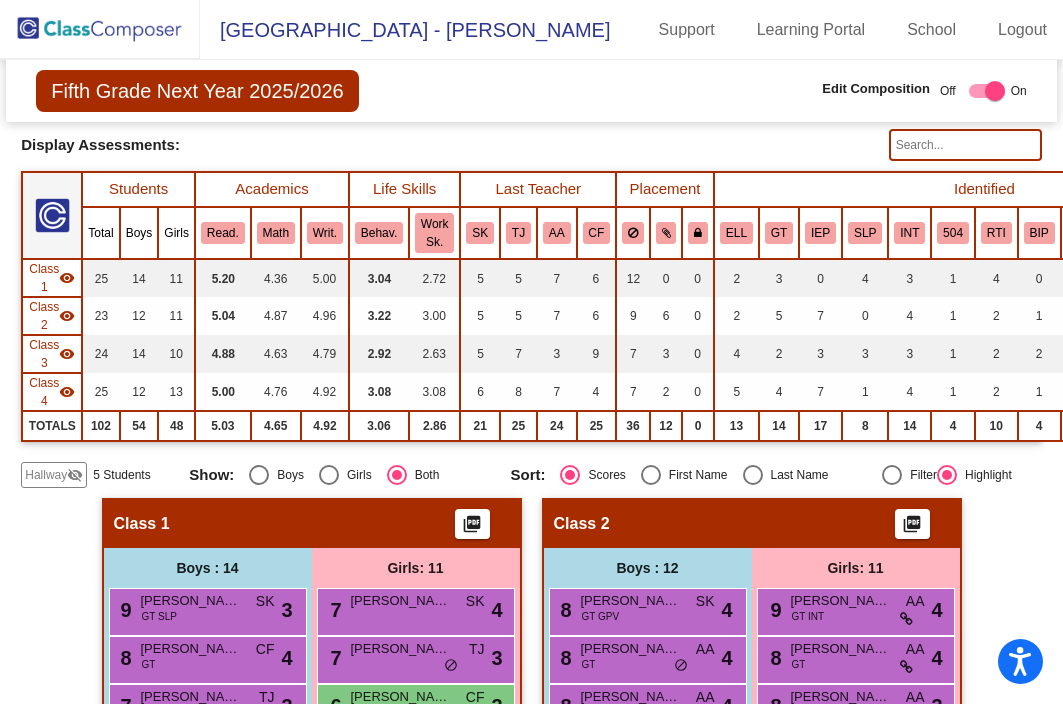 click on "Hallway   visibility_off" 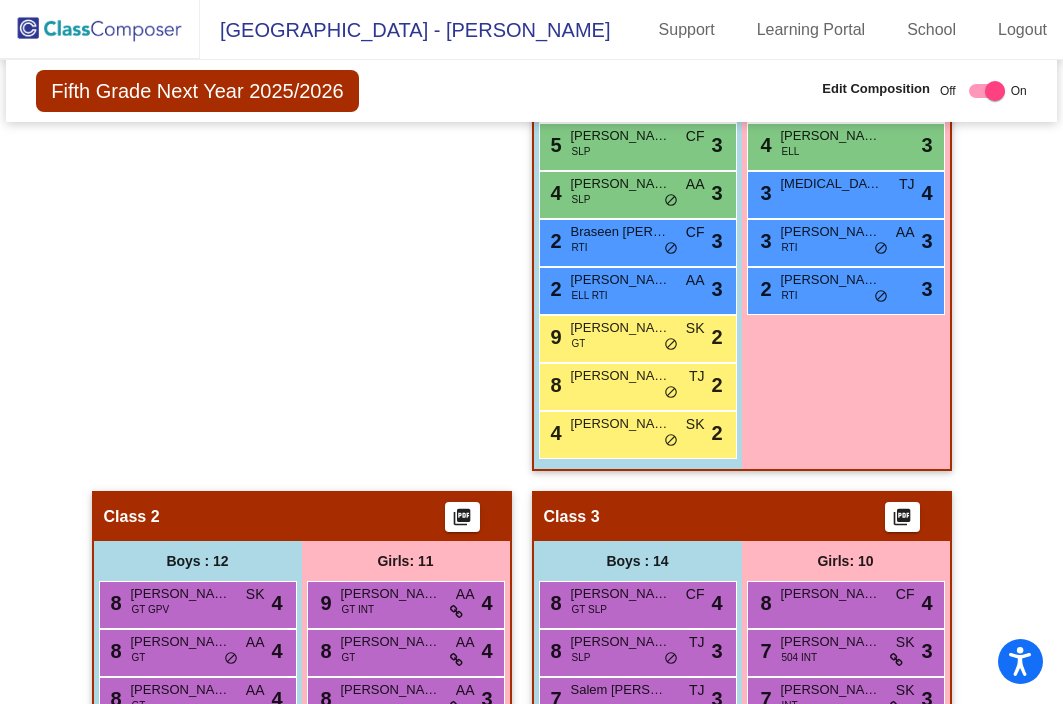 scroll, scrollTop: 1037, scrollLeft: 0, axis: vertical 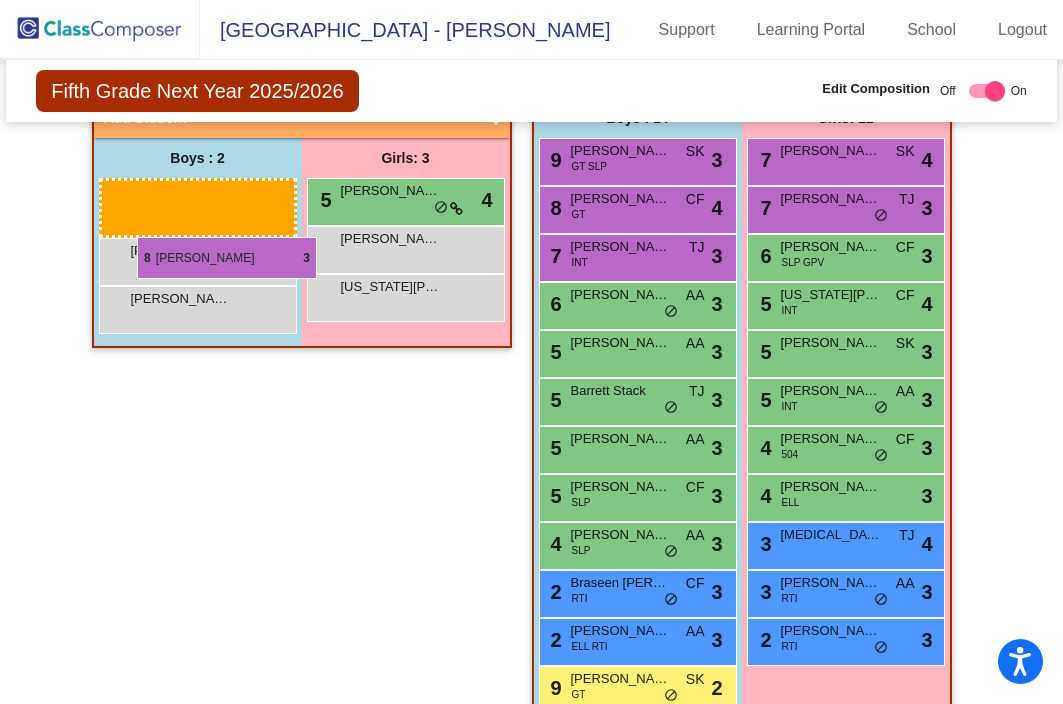 drag, startPoint x: 584, startPoint y: 499, endPoint x: 137, endPoint y: 237, distance: 518.1245 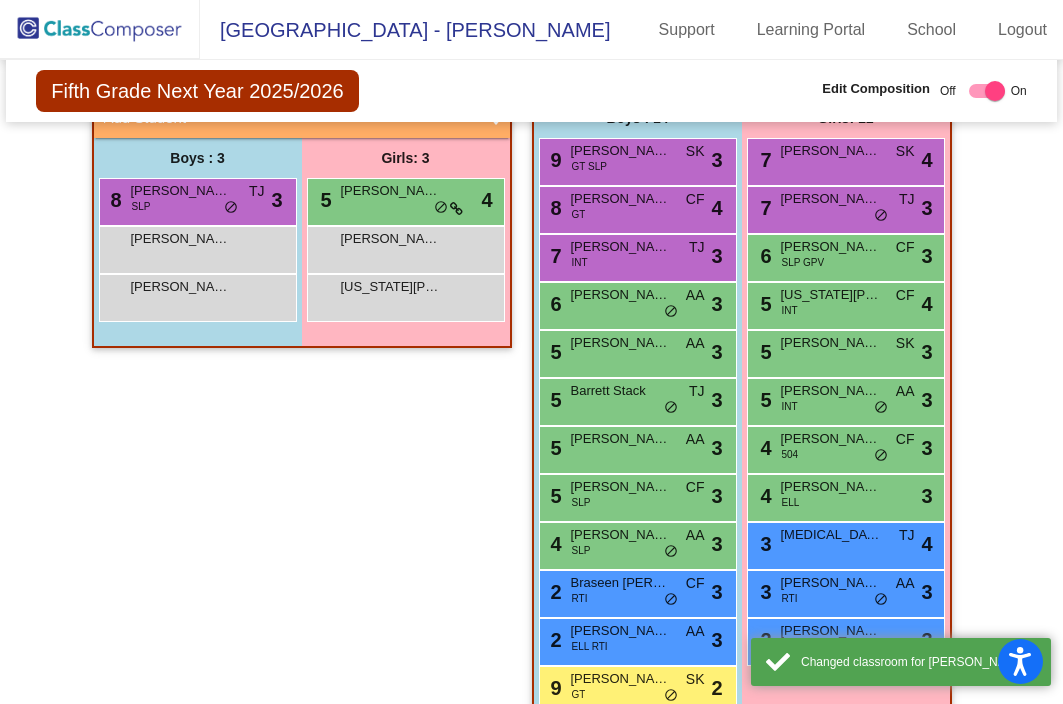 click on "Hallway   - Hallway Class  picture_as_pdf  Add Student  First Name Last Name Student Id  (Recommended)   Boy   Girl   [DEMOGRAPHIC_DATA] Add Close  Boys : 3  8 [PERSON_NAME] SLP TJ lock do_not_disturb_alt 3 [PERSON_NAME] [PERSON_NAME] lock do_not_disturb_alt [PERSON_NAME] lock do_not_disturb_alt Girls: 3 5 [PERSON_NAME] lock do_not_disturb_alt 4 [PERSON_NAME] lock do_not_disturb_alt [US_STATE][PERSON_NAME] lock do_not_disturb_alt" 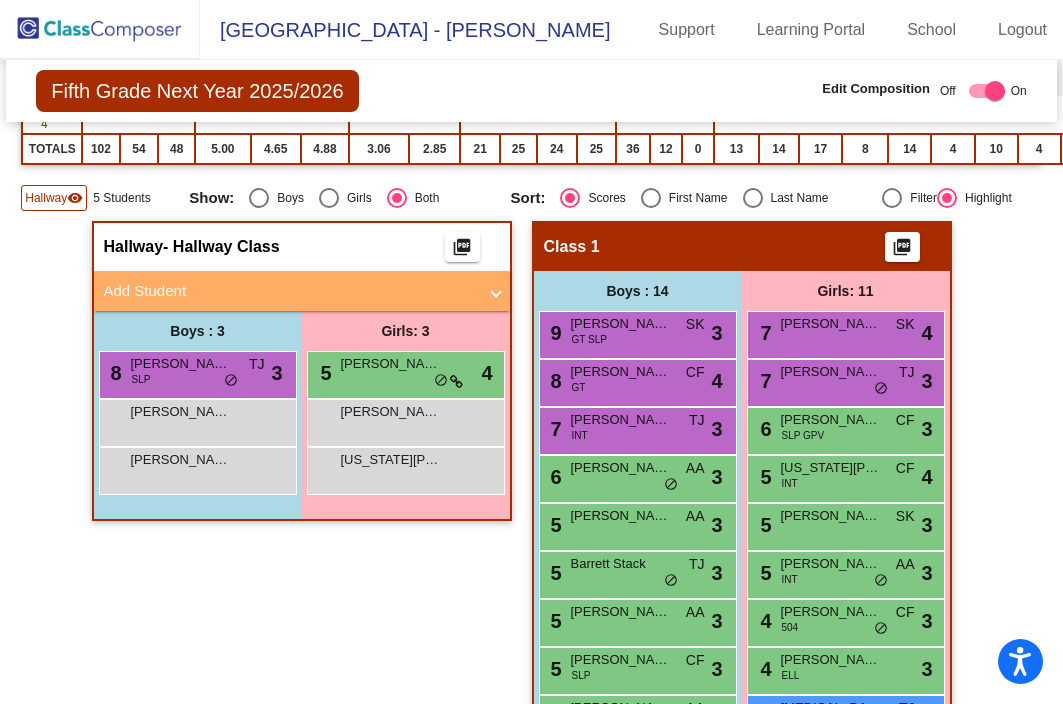 scroll, scrollTop: 361, scrollLeft: 0, axis: vertical 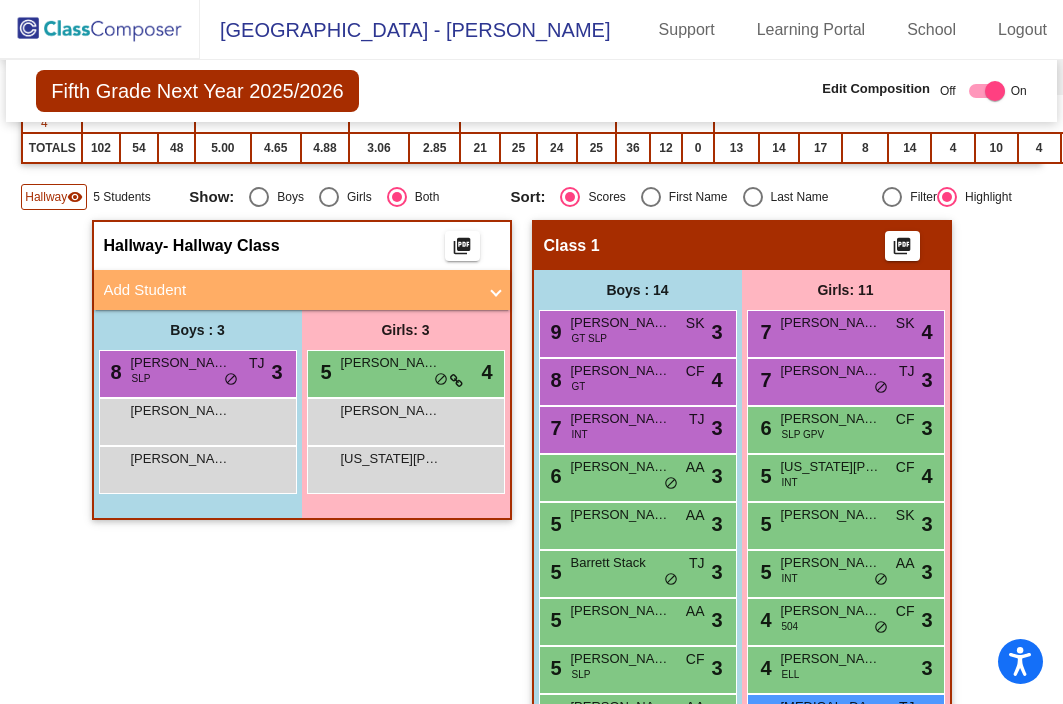 click on "Add Student" at bounding box center [298, 290] 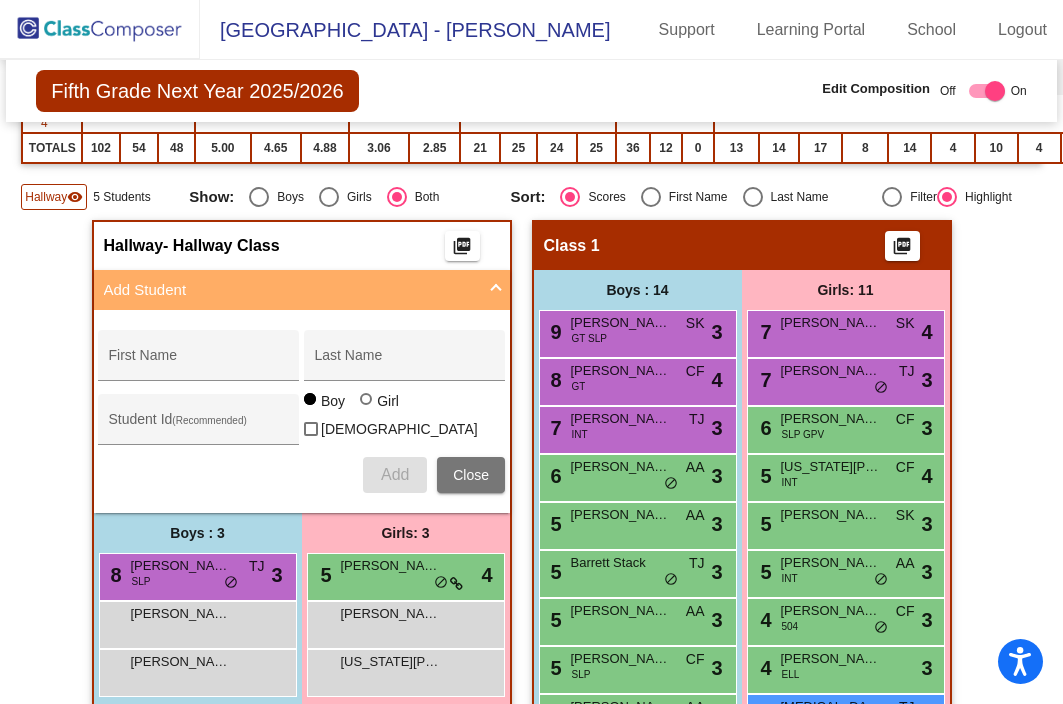 click on "Hallway   - Hallway Class  picture_as_pdf  Add Student  First Name Last Name Student Id  (Recommended)   Boy   Girl   [DEMOGRAPHIC_DATA] Add Close  Boys : 3  8 [PERSON_NAME] SLP TJ lock do_not_disturb_alt 3 [PERSON_NAME] [PERSON_NAME] lock do_not_disturb_alt [PERSON_NAME] lock do_not_disturb_alt Girls: 3 5 [PERSON_NAME] lock do_not_disturb_alt 4 [PERSON_NAME] lock do_not_disturb_alt [US_STATE][PERSON_NAME] lock do_not_disturb_alt Class 1    picture_as_pdf  Add Student  First Name Last Name Student Id  (Recommended)   Boy   Girl   [DEMOGRAPHIC_DATA] Add Close  Boys : 14  9 [PERSON_NAME] GT SLP SK lock do_not_disturb_alt 3 8 [PERSON_NAME] GT CF lock do_not_disturb_alt 4 7 [PERSON_NAME] INT TJ lock do_not_disturb_alt 3 6 [PERSON_NAME] AA lock do_not_disturb_alt 3 5 [PERSON_NAME] AA lock do_not_disturb_alt 3 5 [PERSON_NAME] [PERSON_NAME] lock do_not_disturb_alt 3 5 [PERSON_NAME] AA lock do_not_disturb_alt 3 5 [PERSON_NAME] SLP CF lock do_not_disturb_alt 3 4 [PERSON_NAME] SLP AA lock do_not_disturb_alt 3 2 Braseen [PERSON_NAME] RTI CF lock 3 2 ELL RTI" 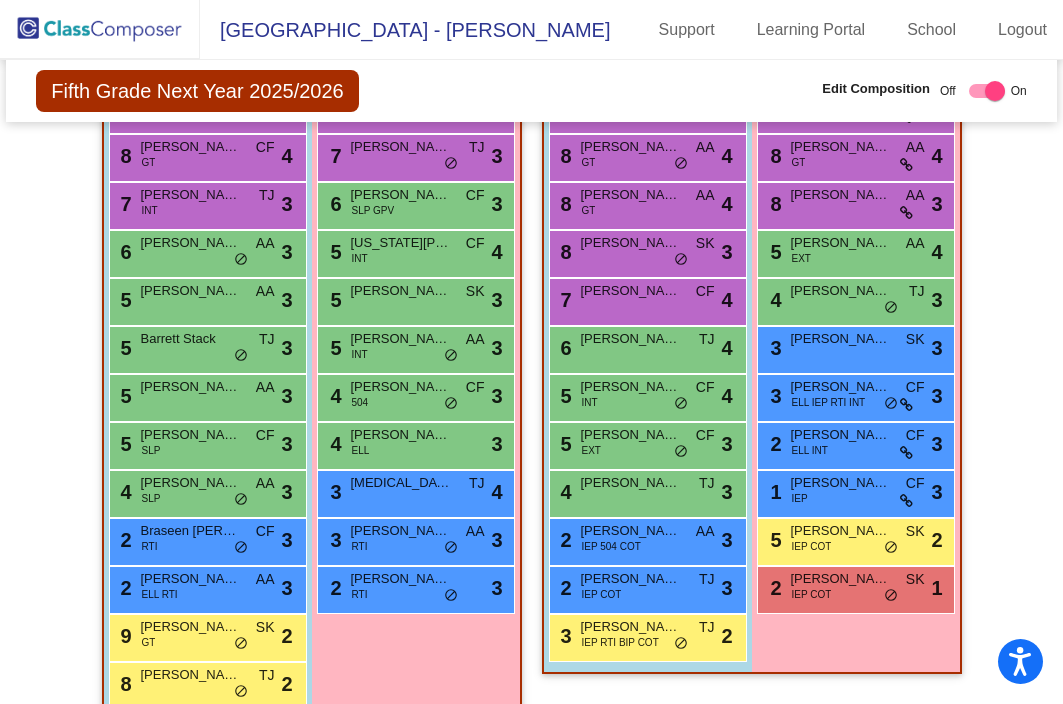 scroll, scrollTop: 586, scrollLeft: 0, axis: vertical 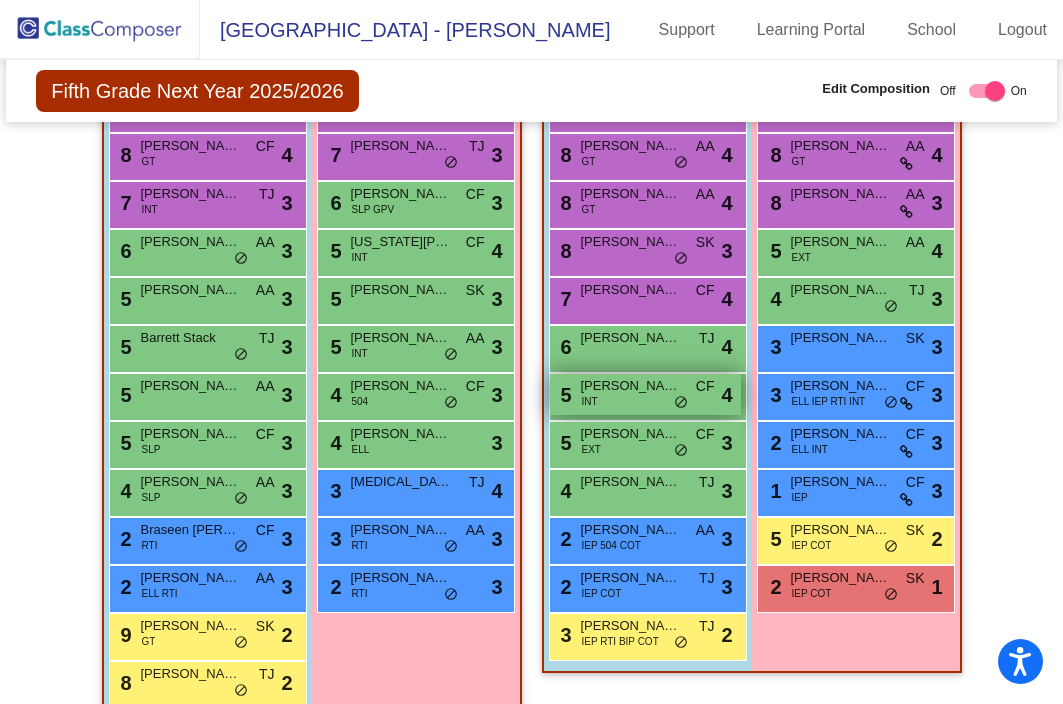 click on "5 [PERSON_NAME] INT CF lock do_not_disturb_alt 4" at bounding box center (645, 394) 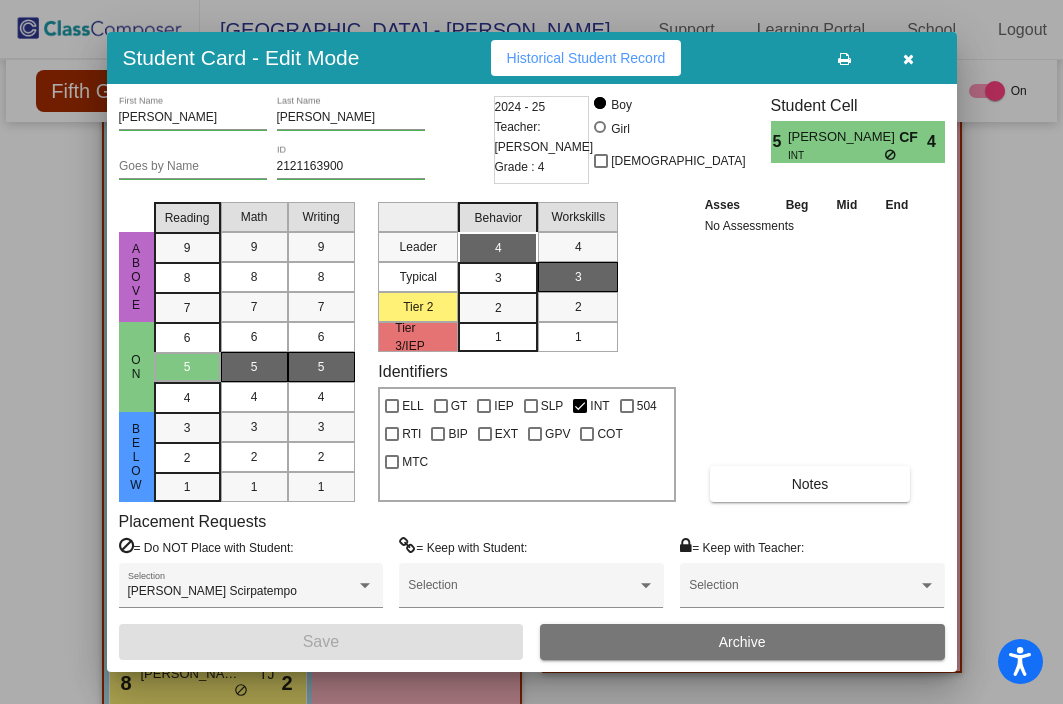 click at bounding box center (909, 58) 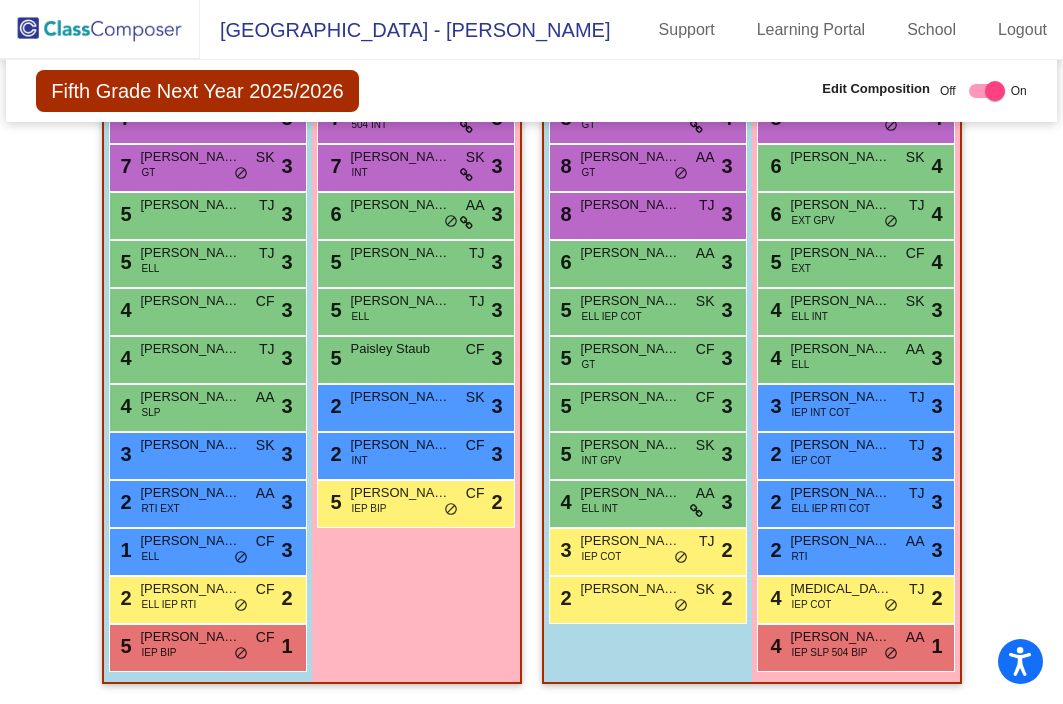 scroll, scrollTop: 1426, scrollLeft: 0, axis: vertical 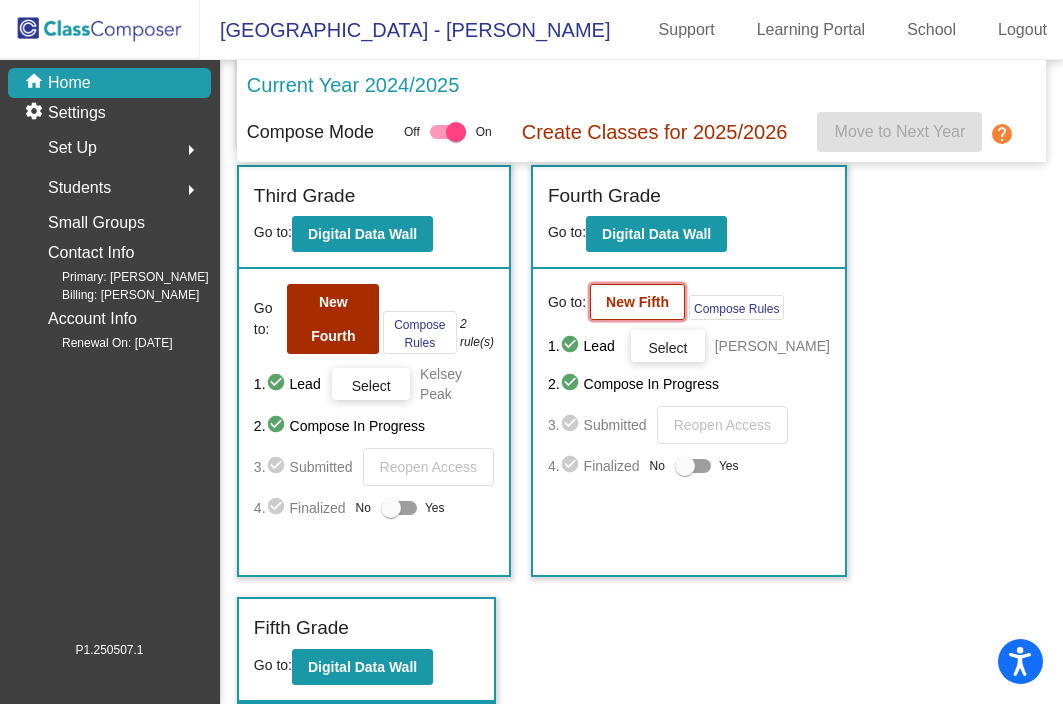 click on "New Fifth" 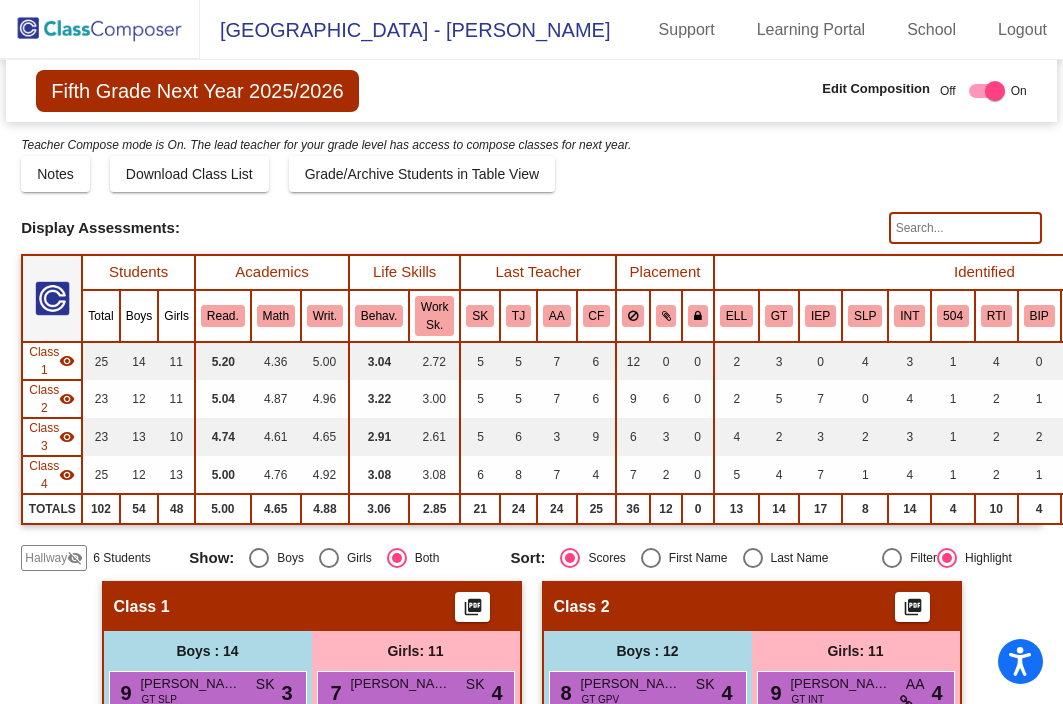 scroll, scrollTop: 35, scrollLeft: 0, axis: vertical 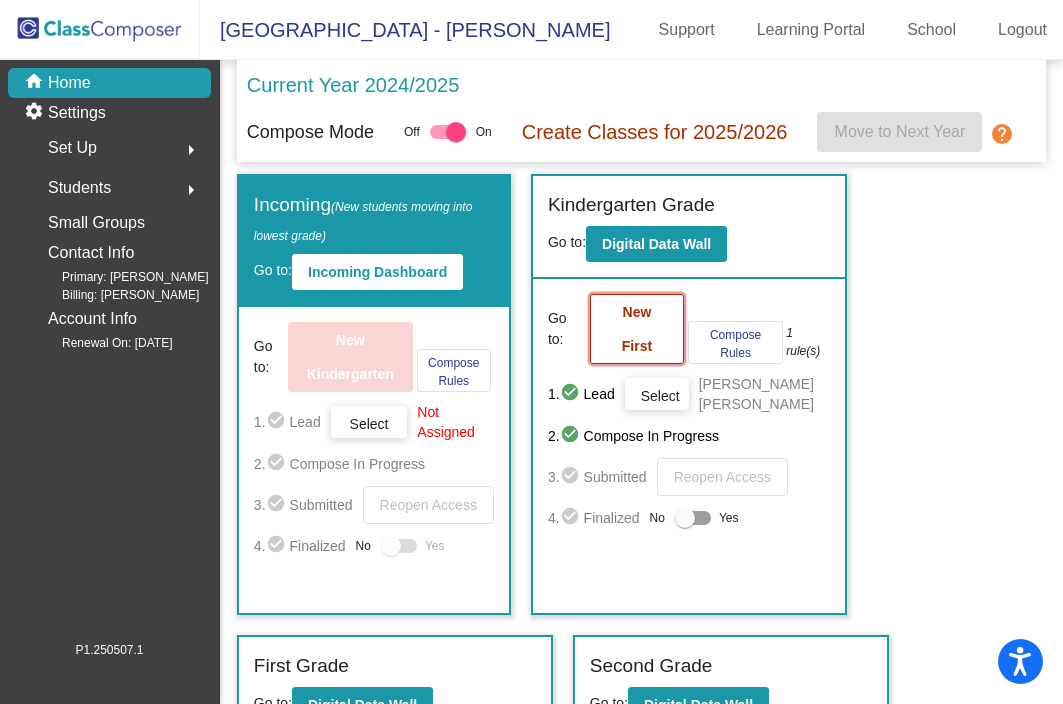 click on "New First" 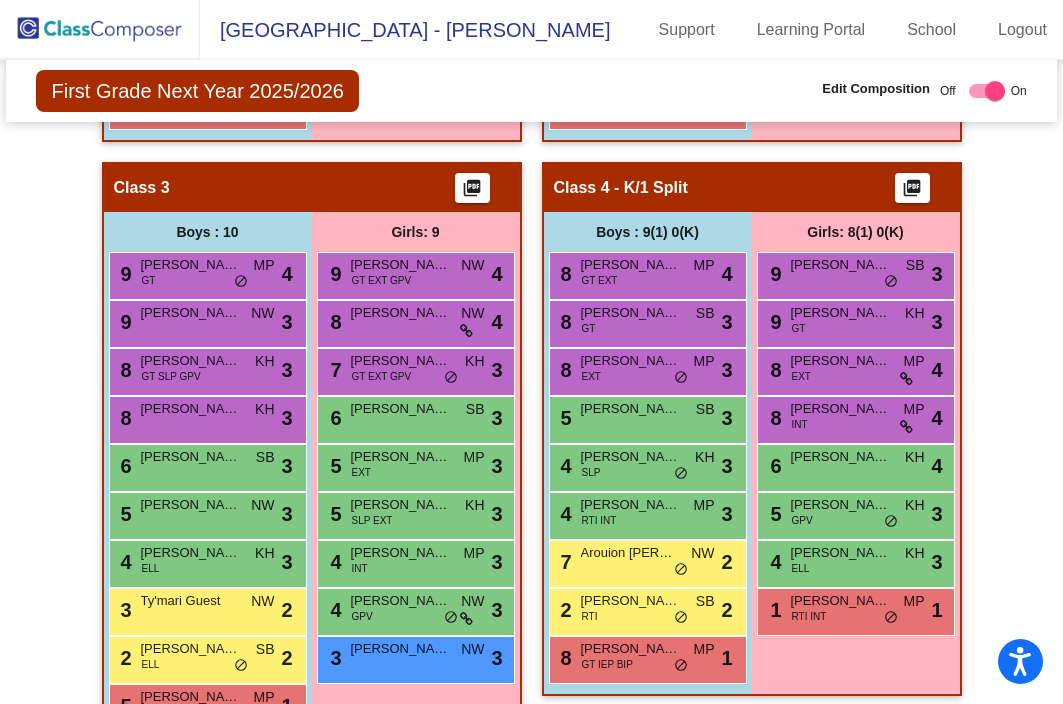 scroll, scrollTop: 1060, scrollLeft: 0, axis: vertical 